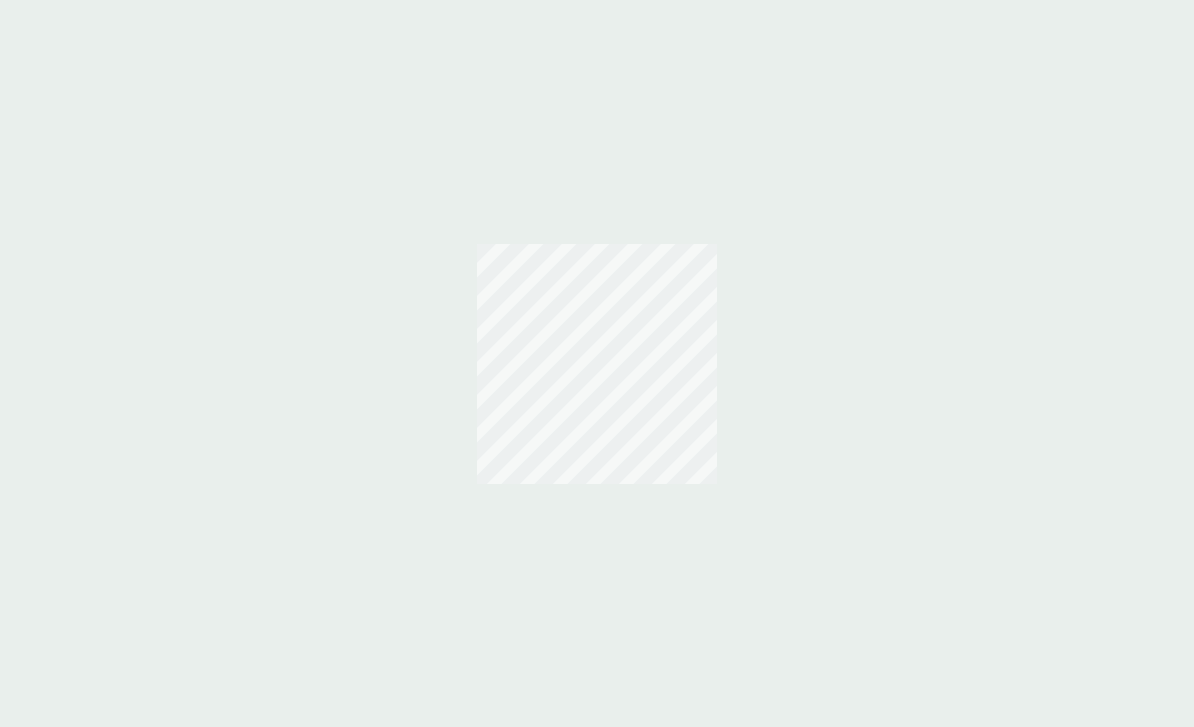 scroll, scrollTop: 0, scrollLeft: 0, axis: both 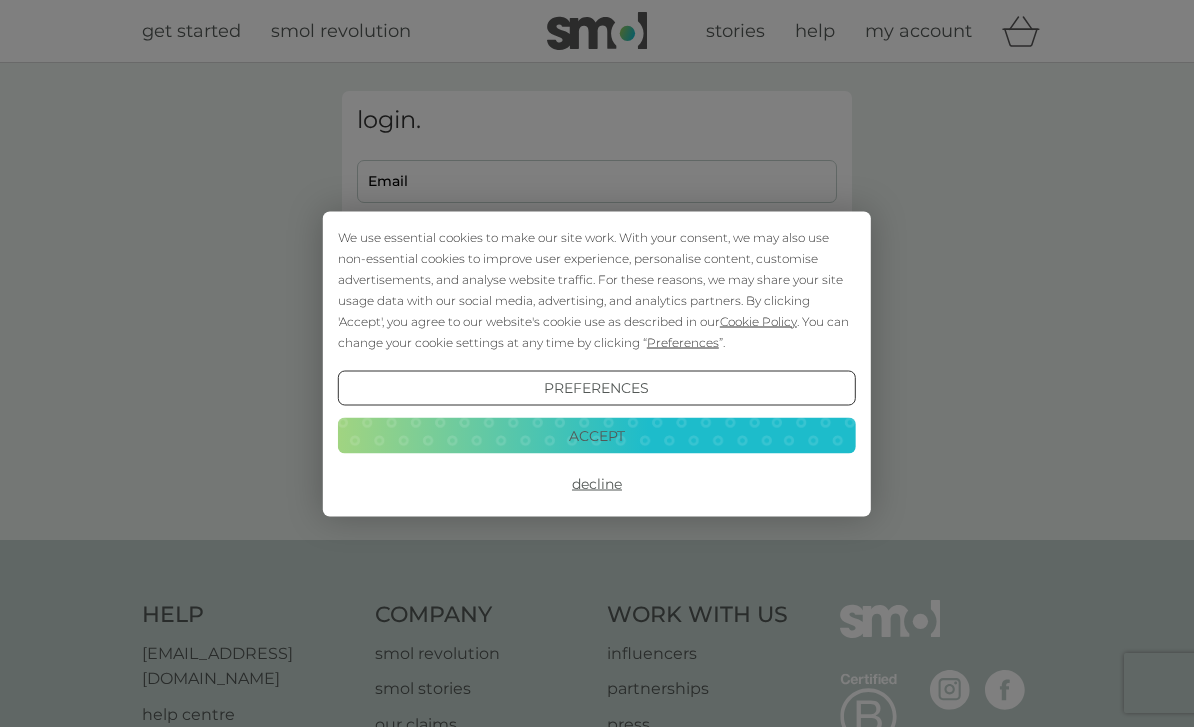 click on "Accept" at bounding box center [597, 436] 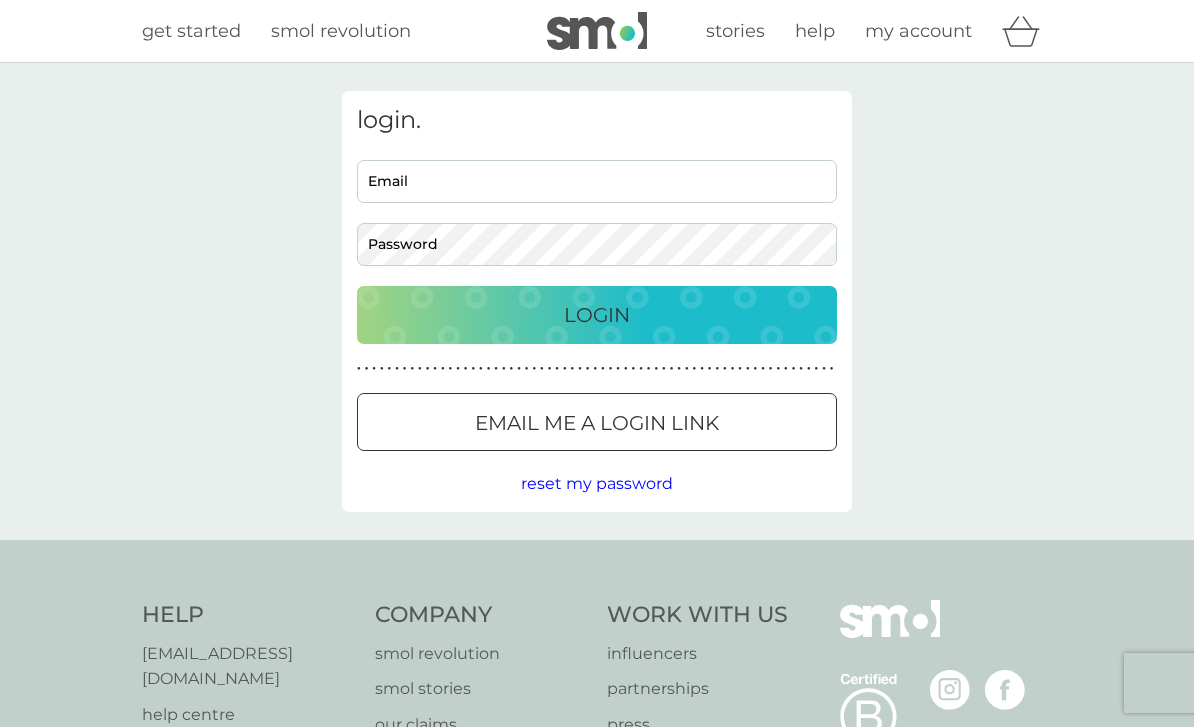 scroll, scrollTop: 0, scrollLeft: 0, axis: both 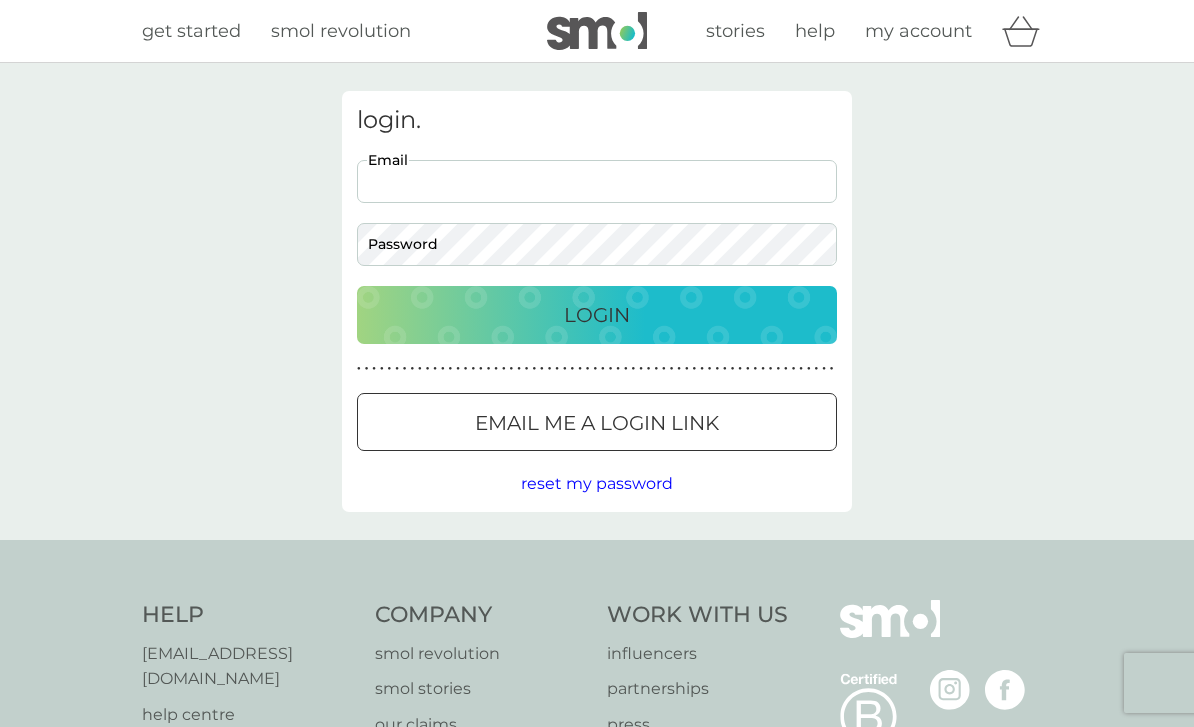 type on "[EMAIL_ADDRESS][DOMAIN_NAME]" 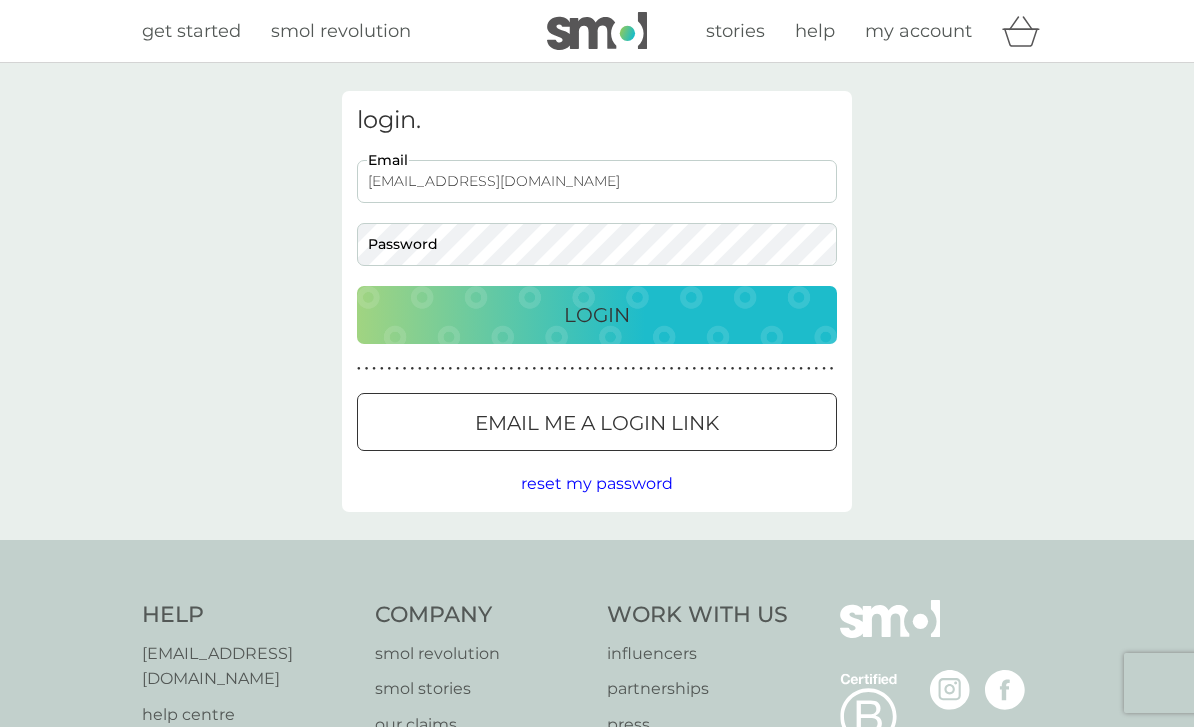click on "Login" at bounding box center [597, 315] 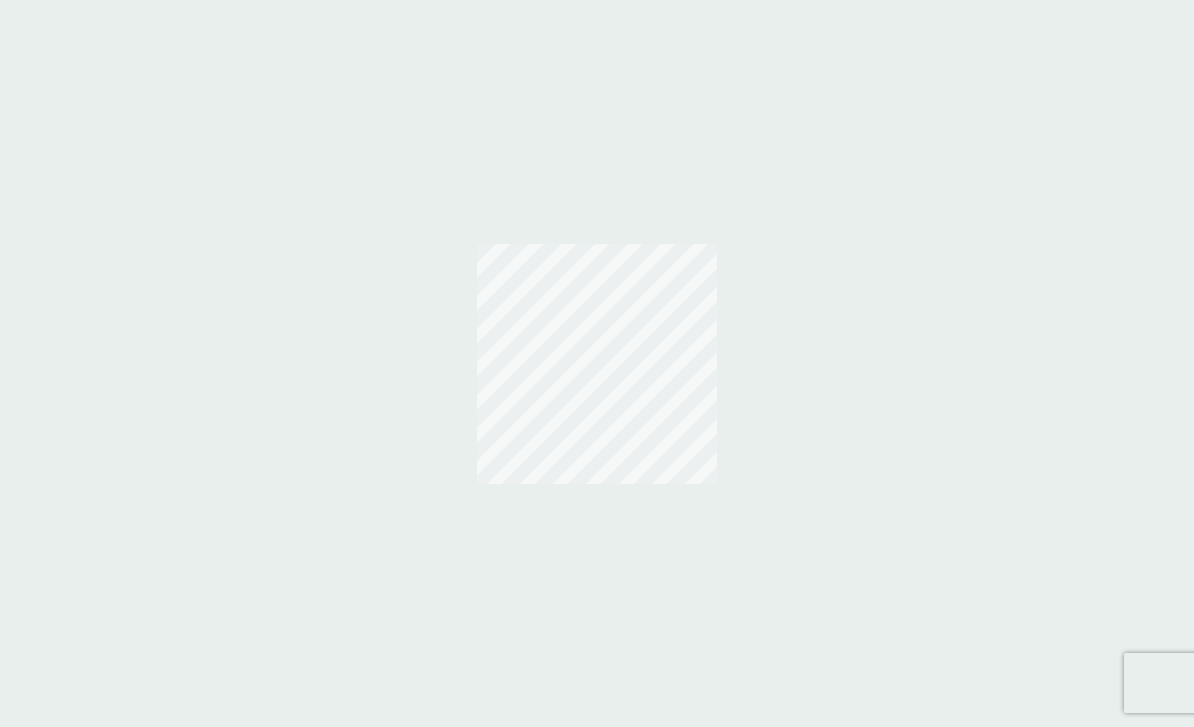scroll, scrollTop: 0, scrollLeft: 0, axis: both 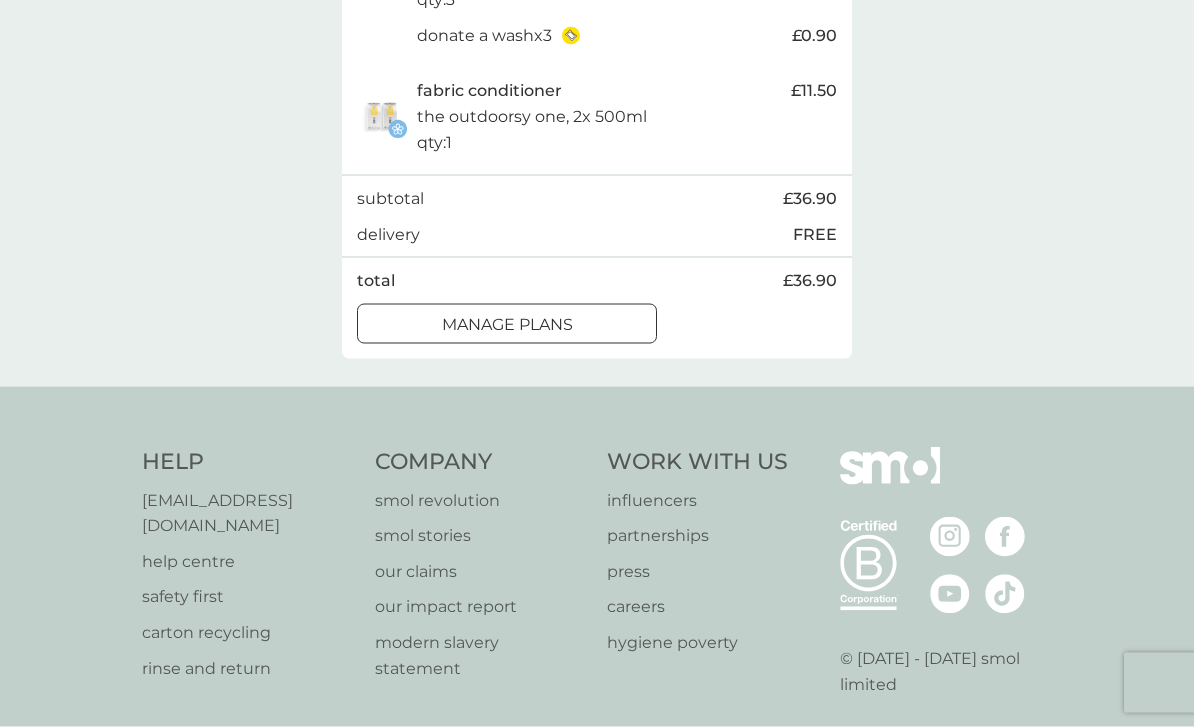 click on "manage plans" at bounding box center (507, 325) 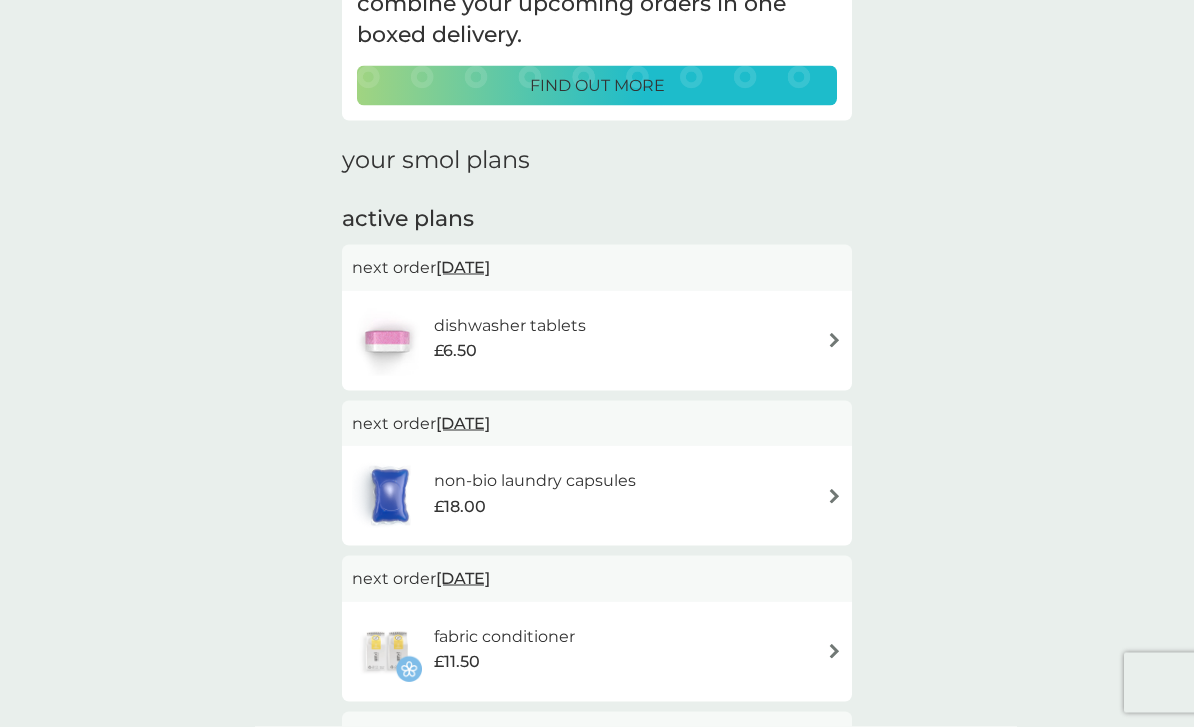 scroll, scrollTop: 178, scrollLeft: 0, axis: vertical 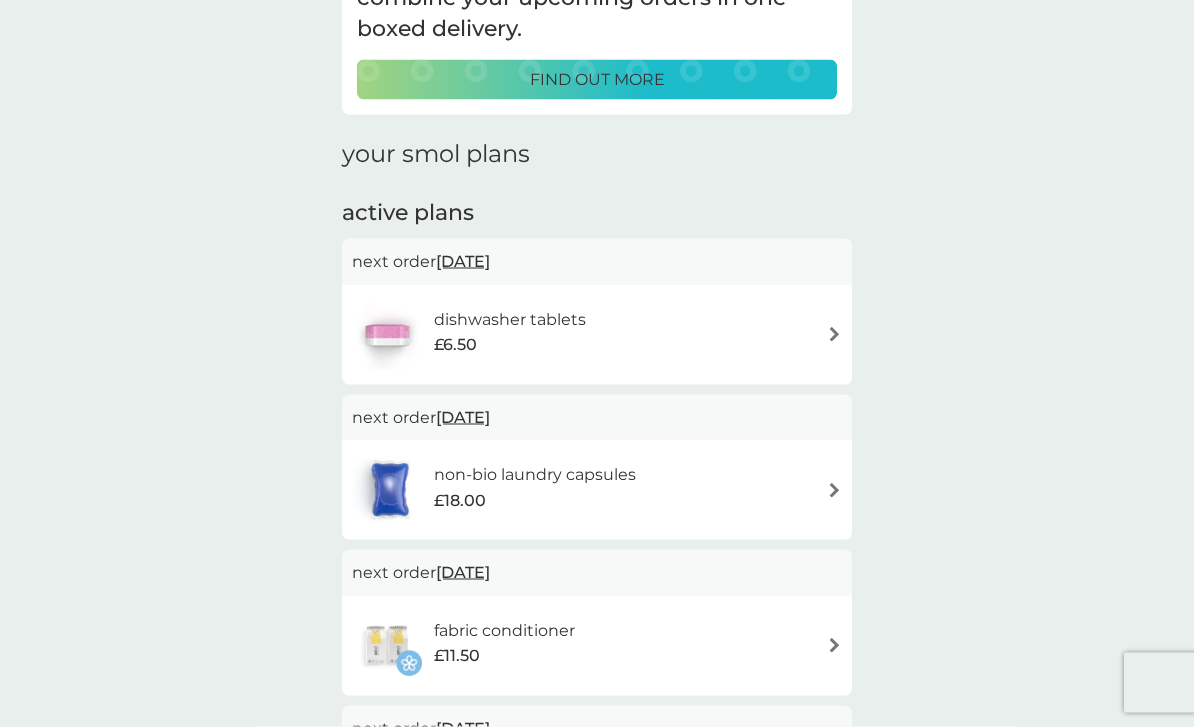 click on "[DATE]" at bounding box center (463, 261) 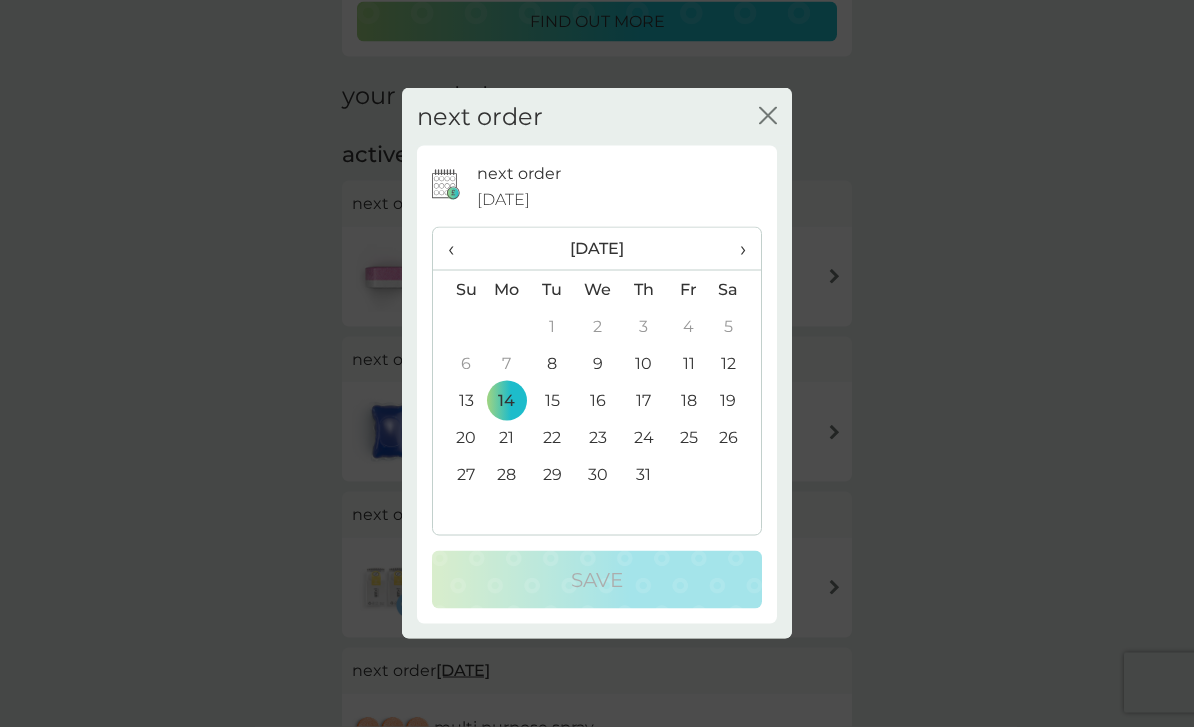 scroll, scrollTop: 237, scrollLeft: 0, axis: vertical 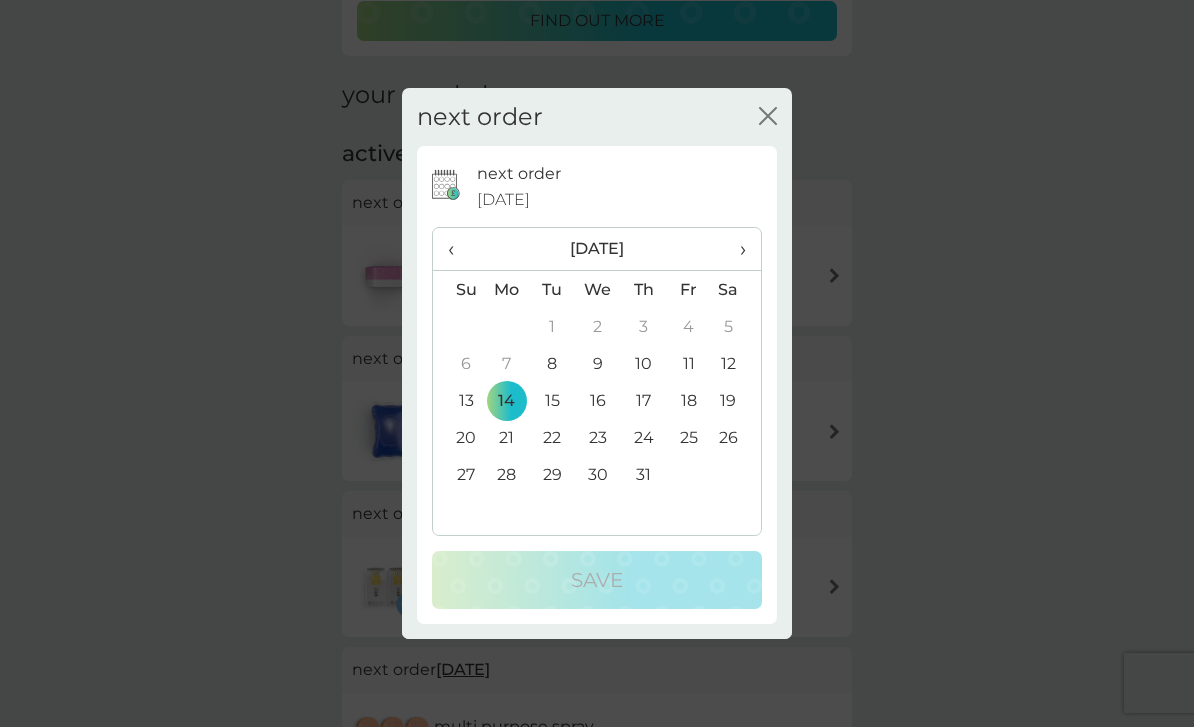 click on "31" at bounding box center [643, 474] 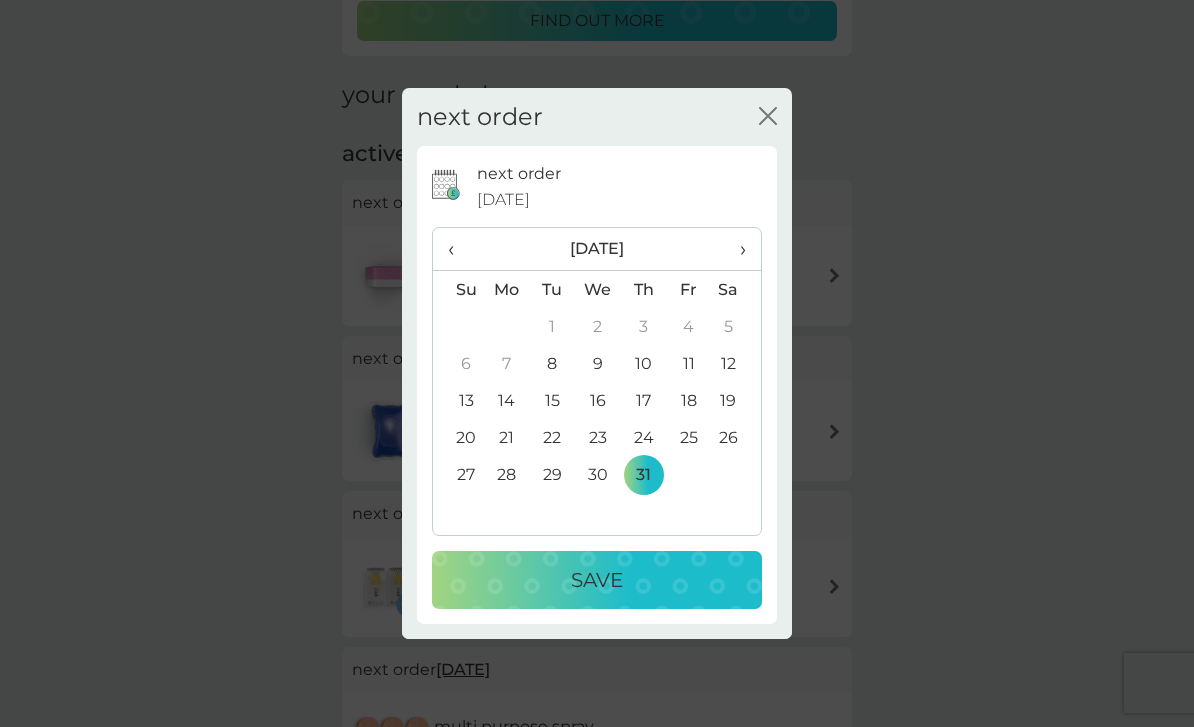 click on "Save" at bounding box center [597, 580] 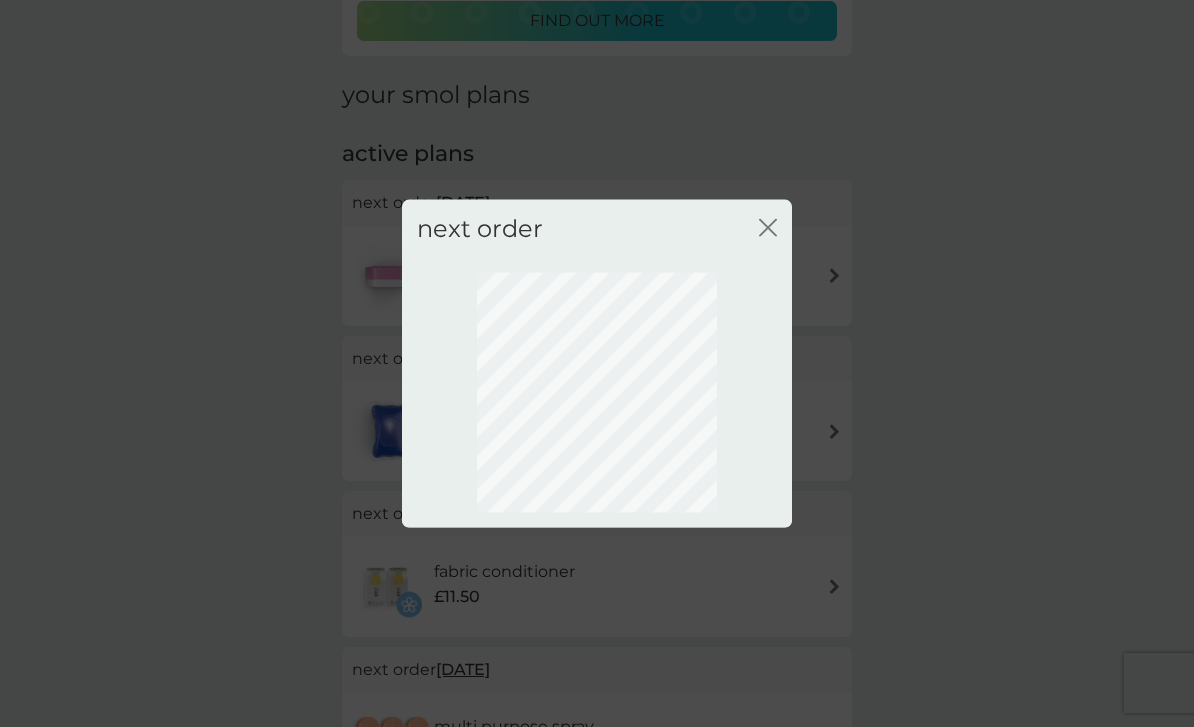 scroll, scrollTop: 46, scrollLeft: 0, axis: vertical 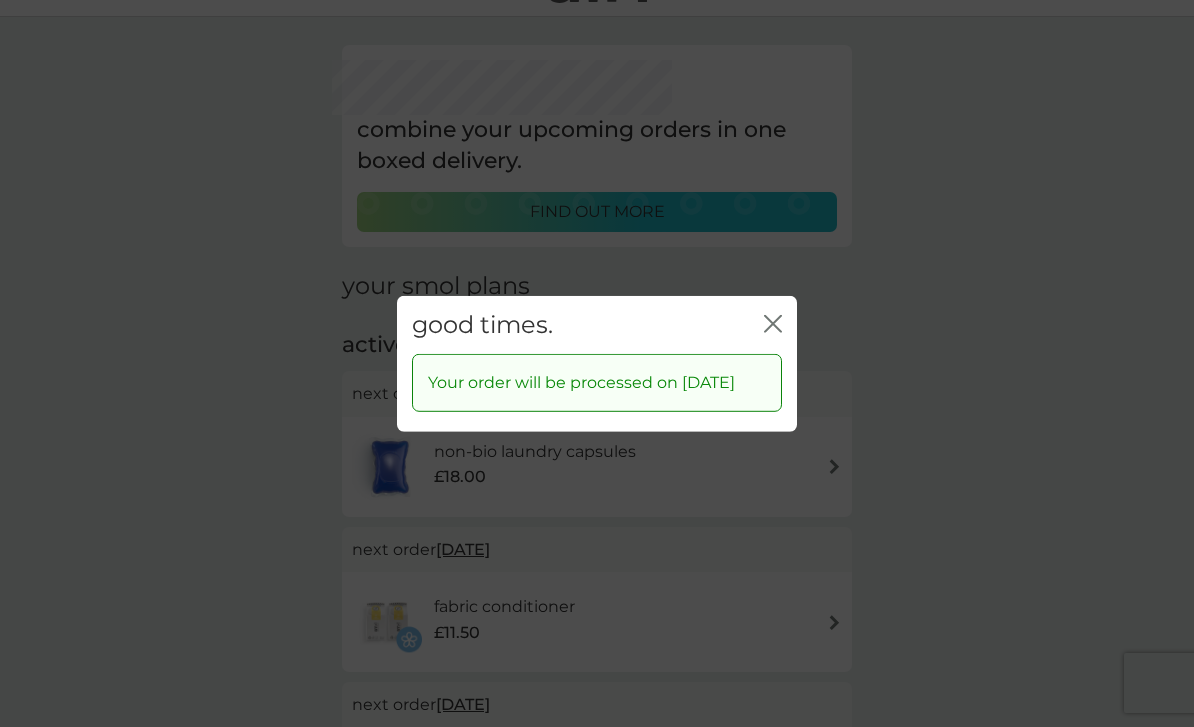 click 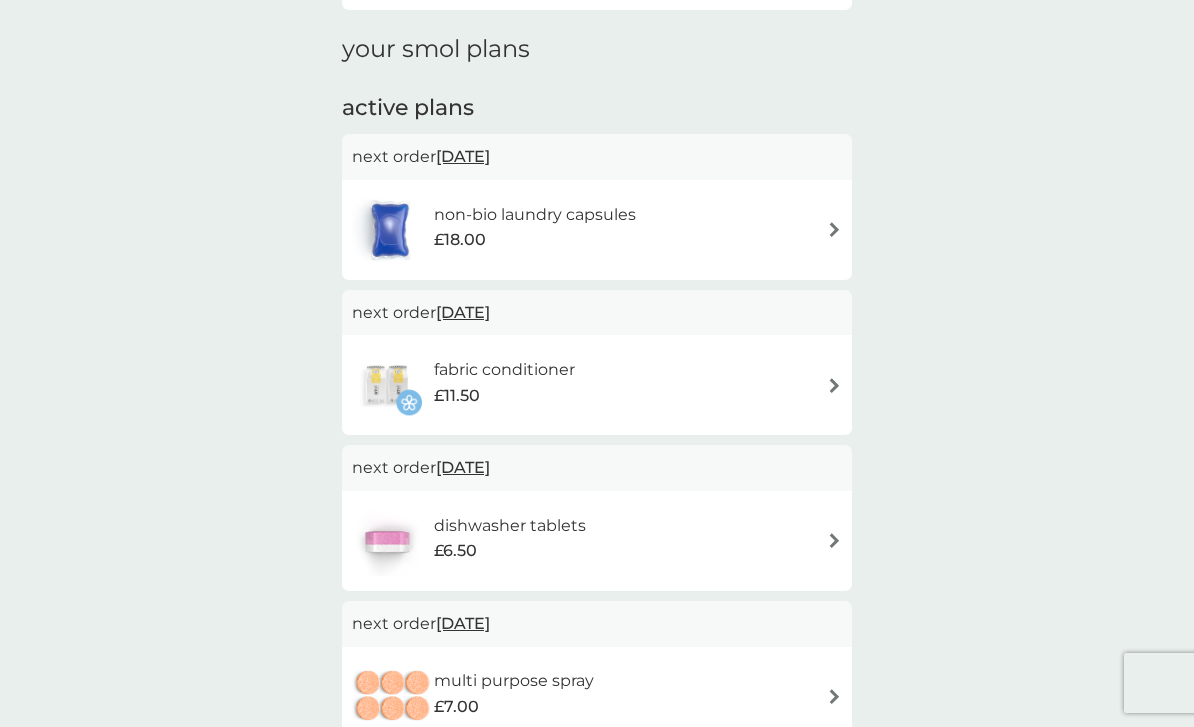 scroll, scrollTop: 282, scrollLeft: 0, axis: vertical 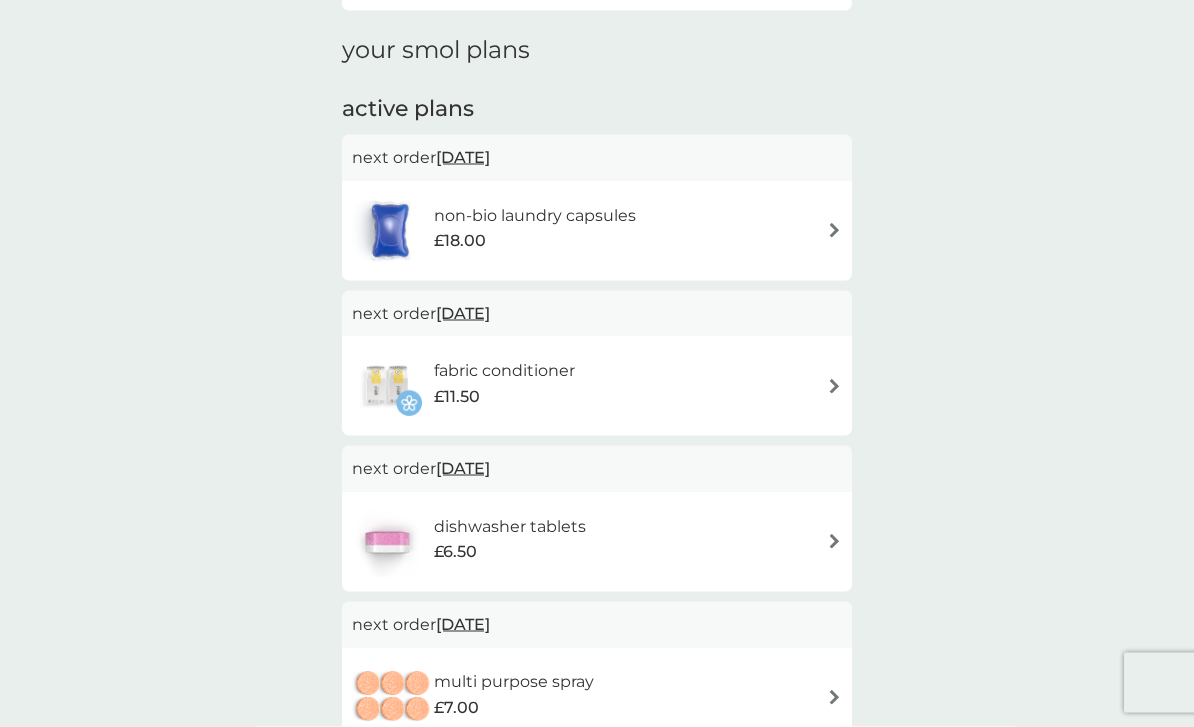 click at bounding box center (834, 386) 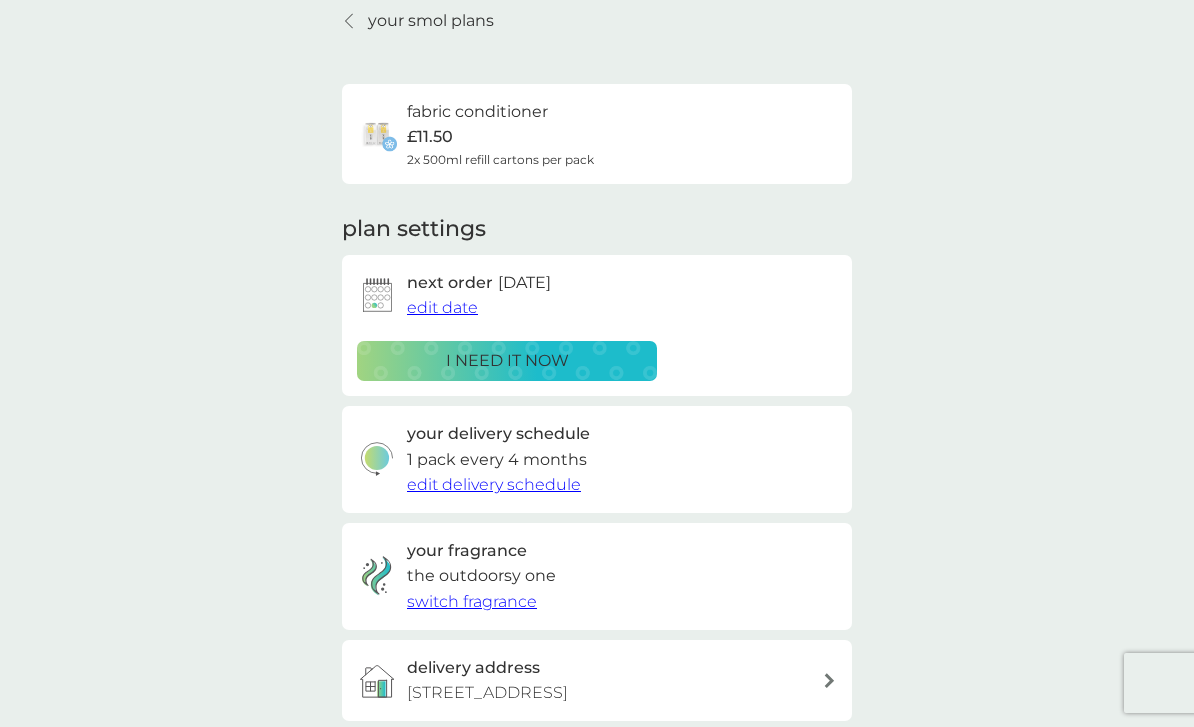 scroll, scrollTop: 82, scrollLeft: 0, axis: vertical 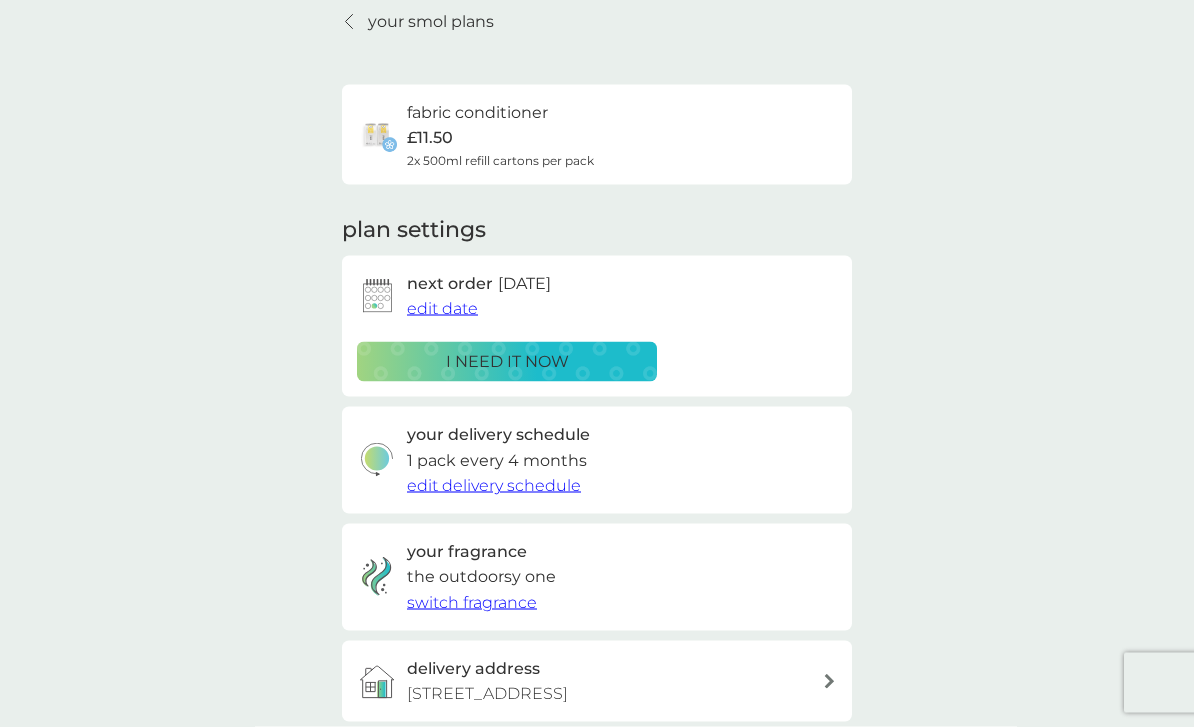 click on "14 Jul 2025" at bounding box center (524, 284) 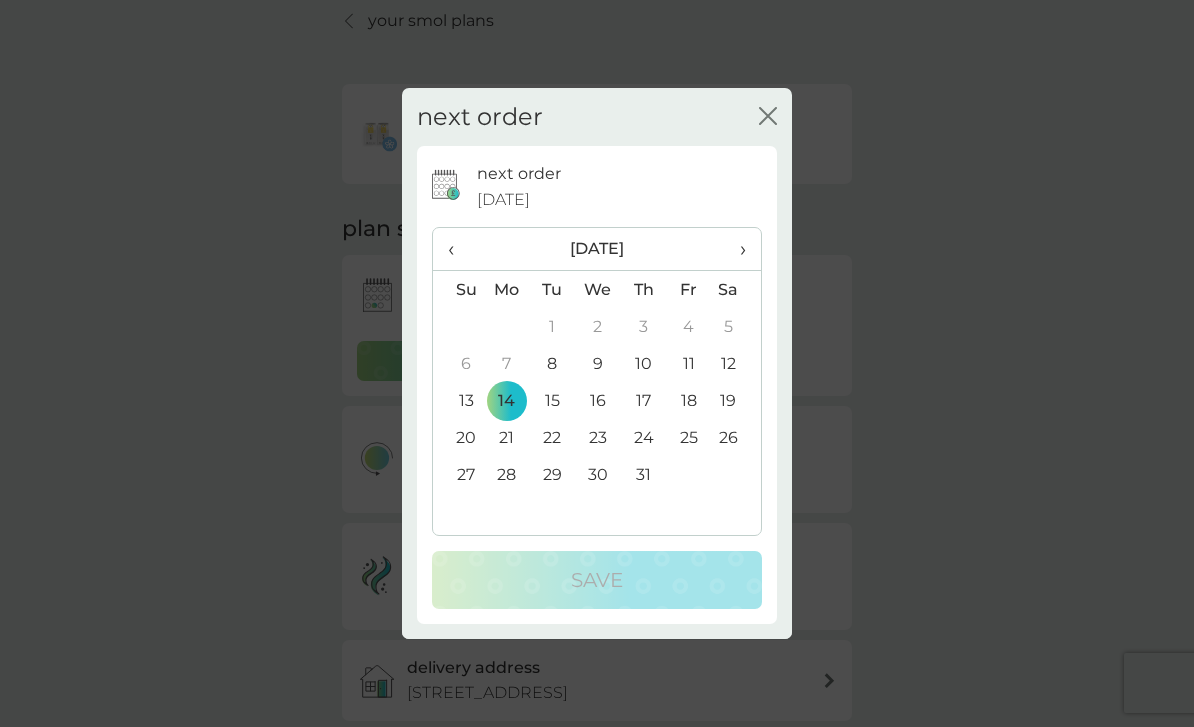 click on "31" at bounding box center [643, 474] 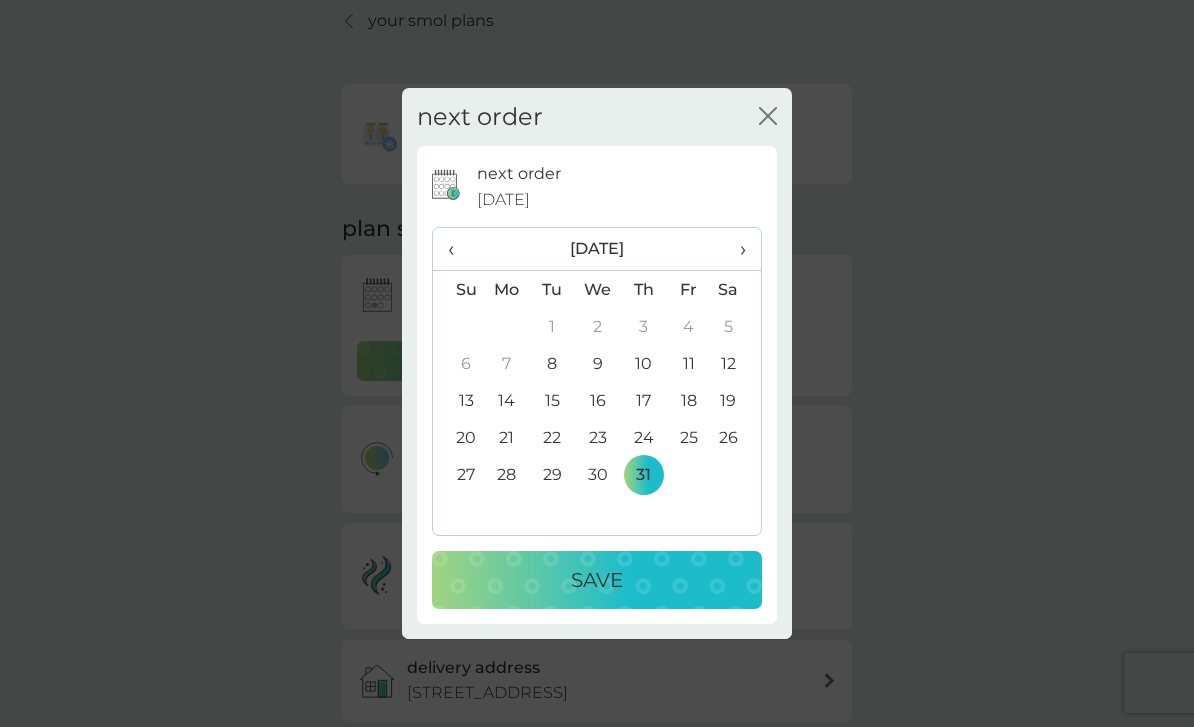 click on "Save" at bounding box center [597, 580] 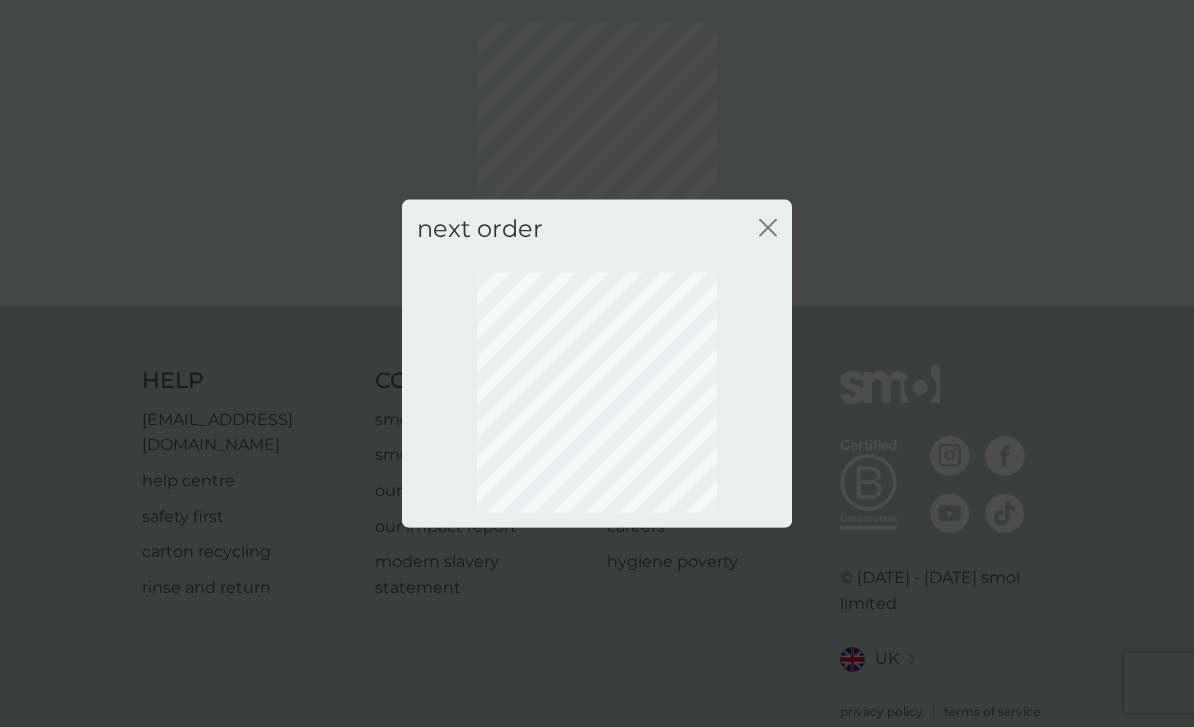 scroll, scrollTop: 46, scrollLeft: 0, axis: vertical 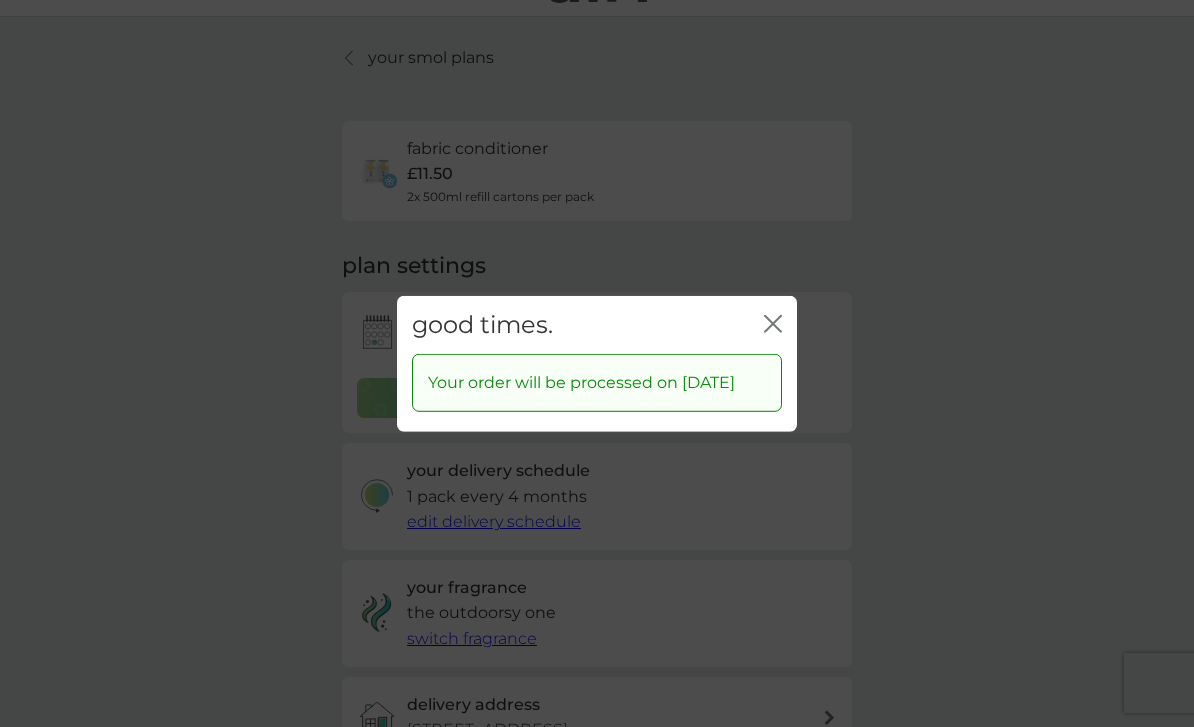 click on "close" 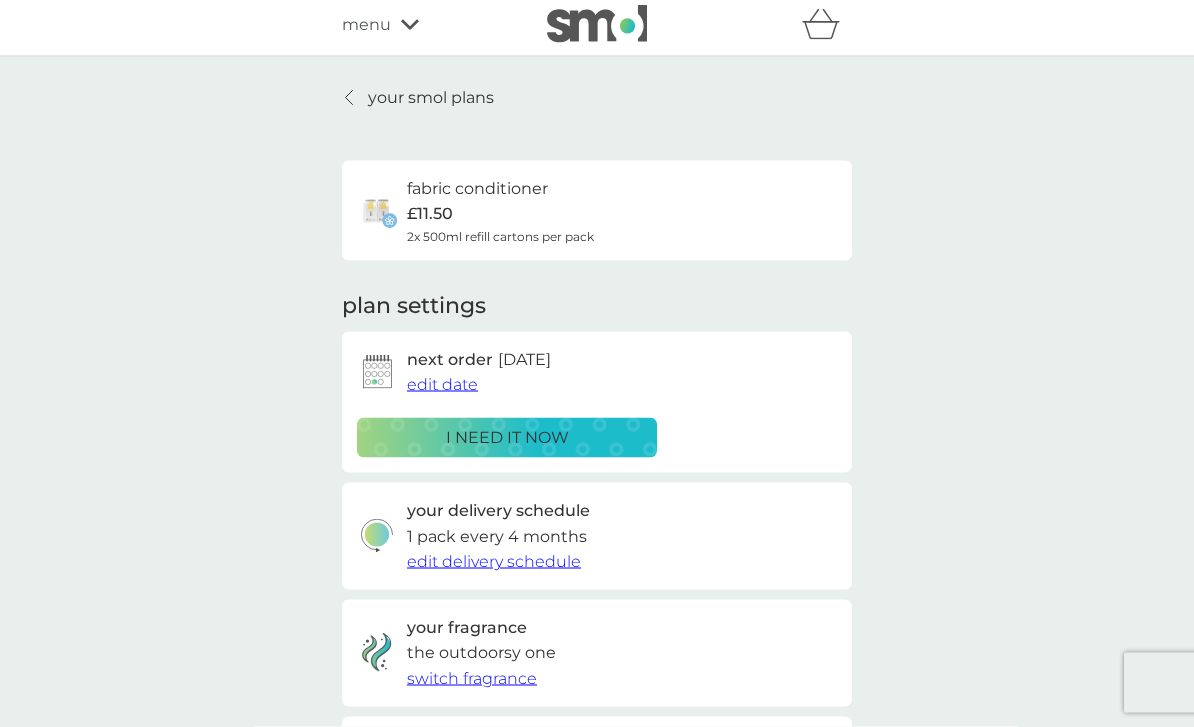 scroll, scrollTop: 0, scrollLeft: 0, axis: both 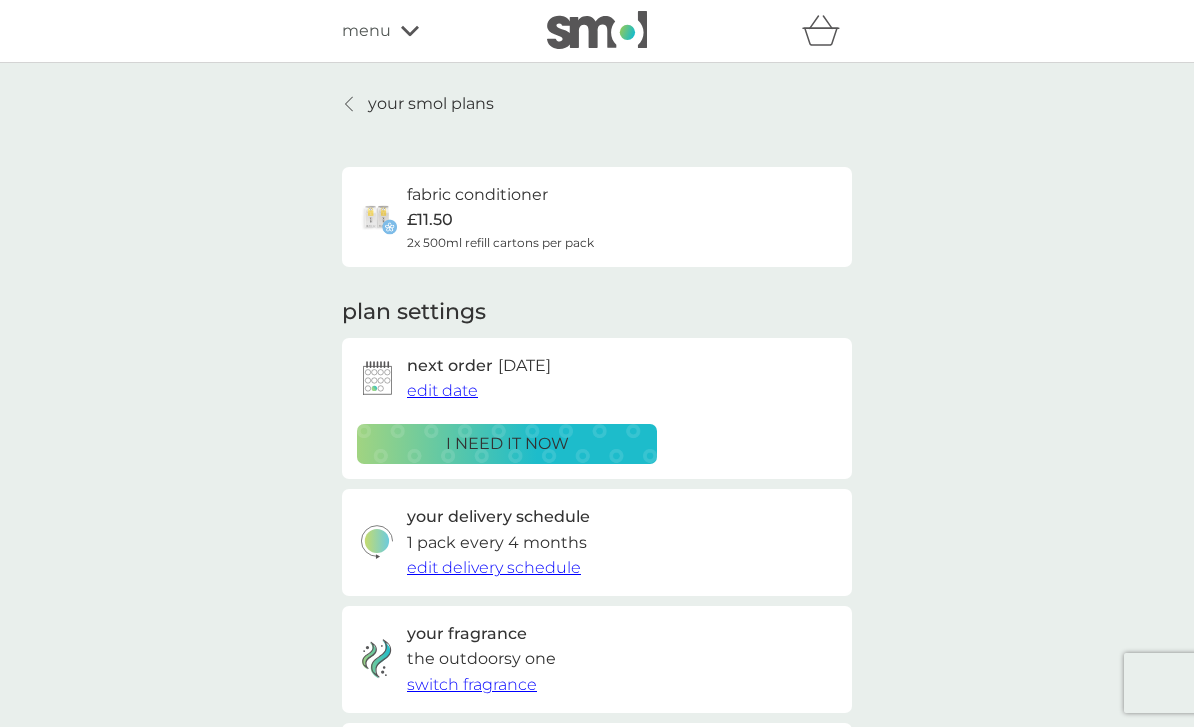 click on "your smol plans" at bounding box center (431, 104) 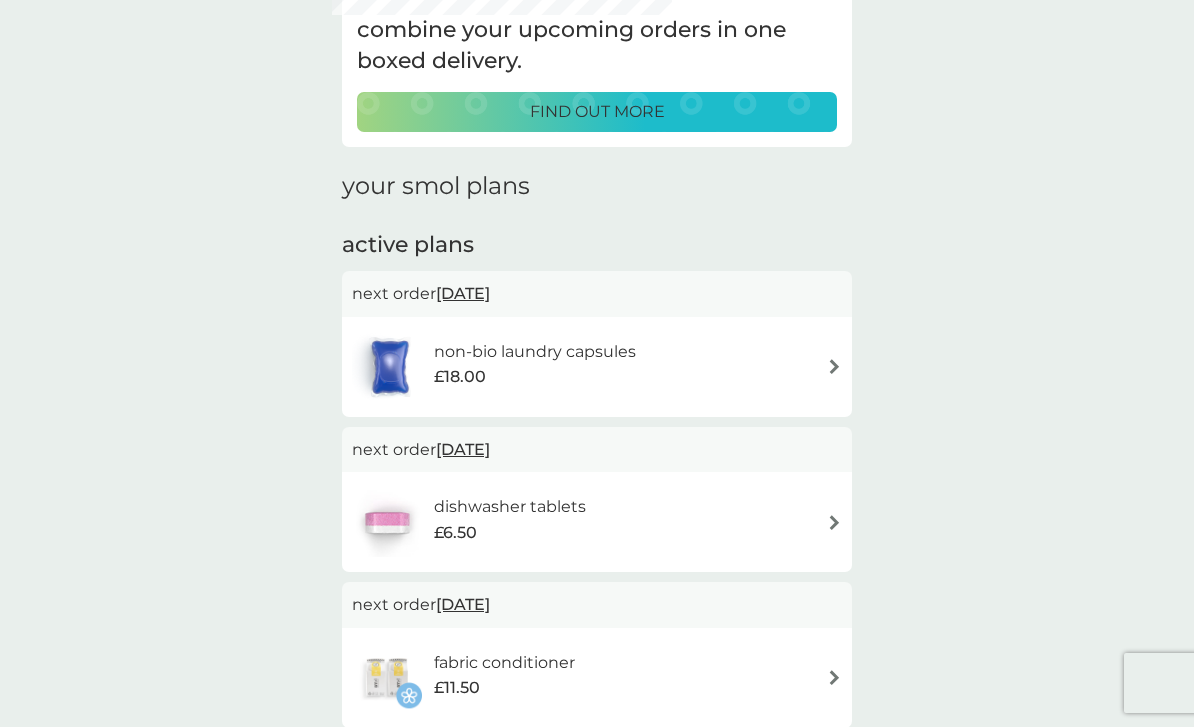 scroll, scrollTop: 145, scrollLeft: 0, axis: vertical 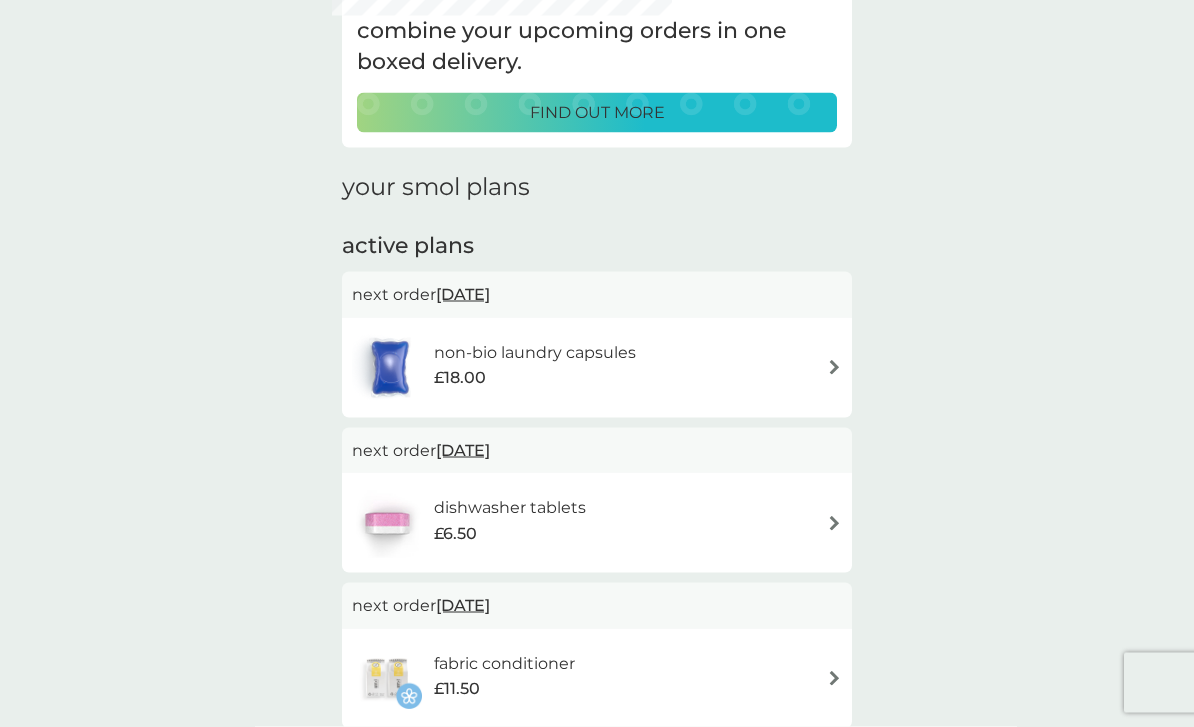 click on "14 Jul 2025" at bounding box center (463, 294) 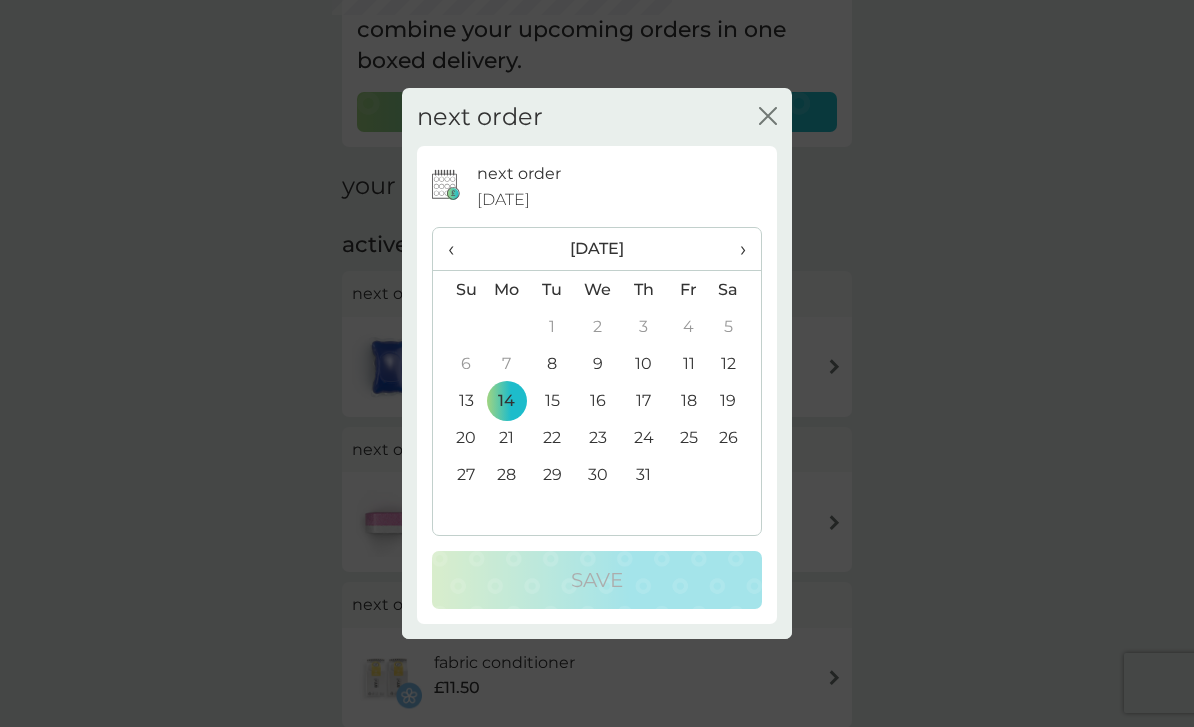 click on "31" at bounding box center (643, 474) 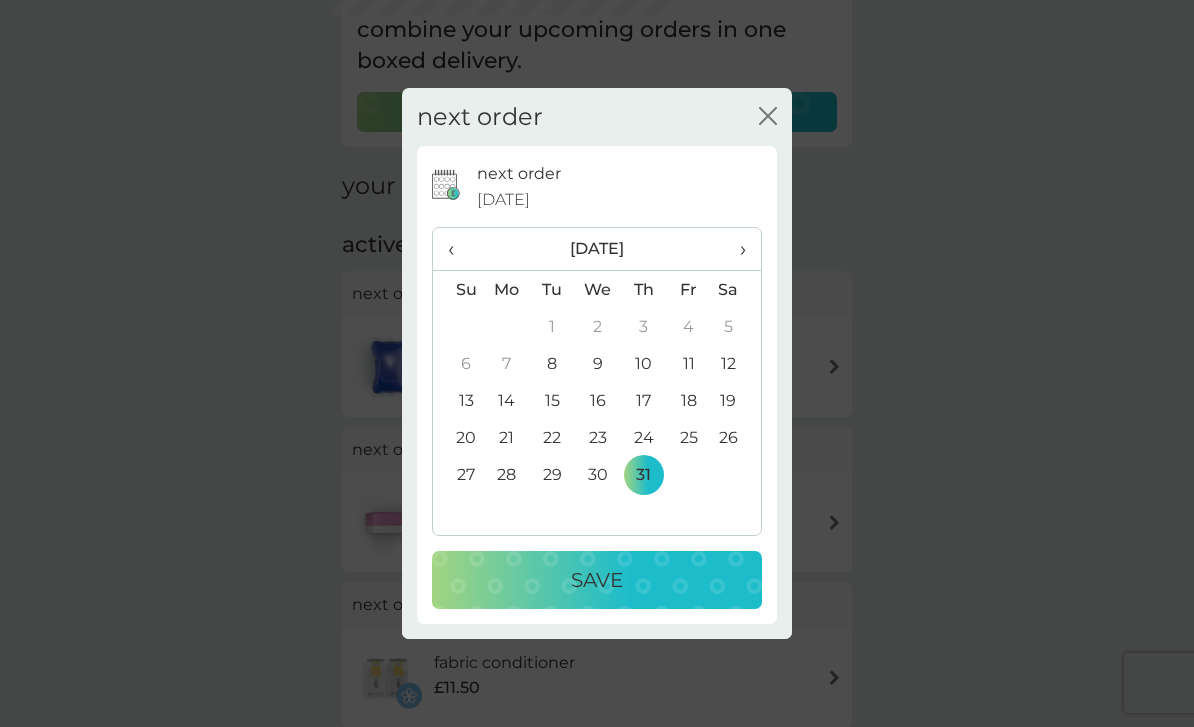 click on "Save" at bounding box center [597, 580] 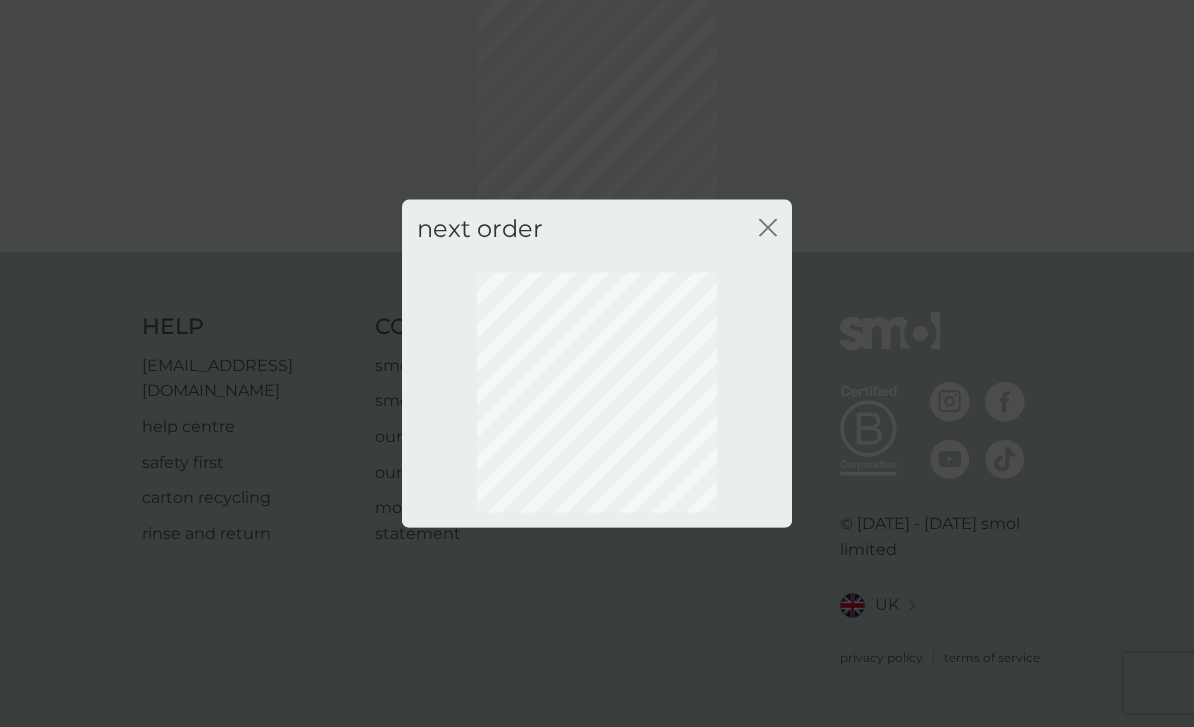 scroll, scrollTop: 46, scrollLeft: 0, axis: vertical 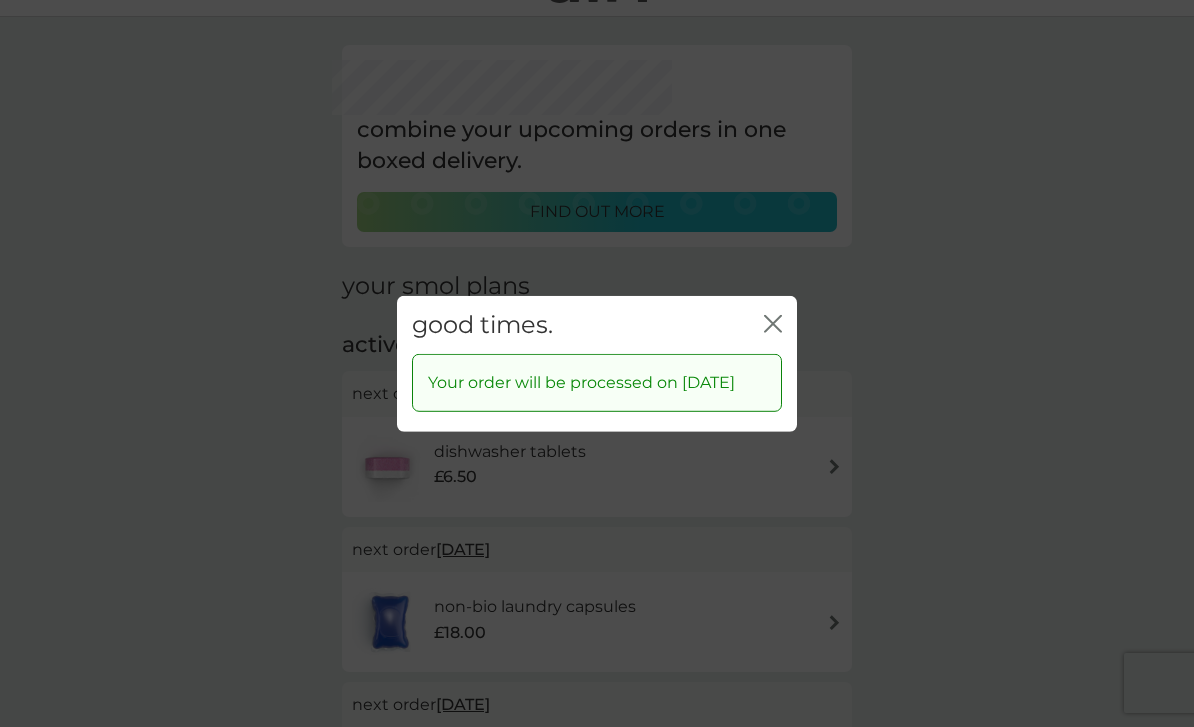 click on "good times. close" at bounding box center (597, 324) 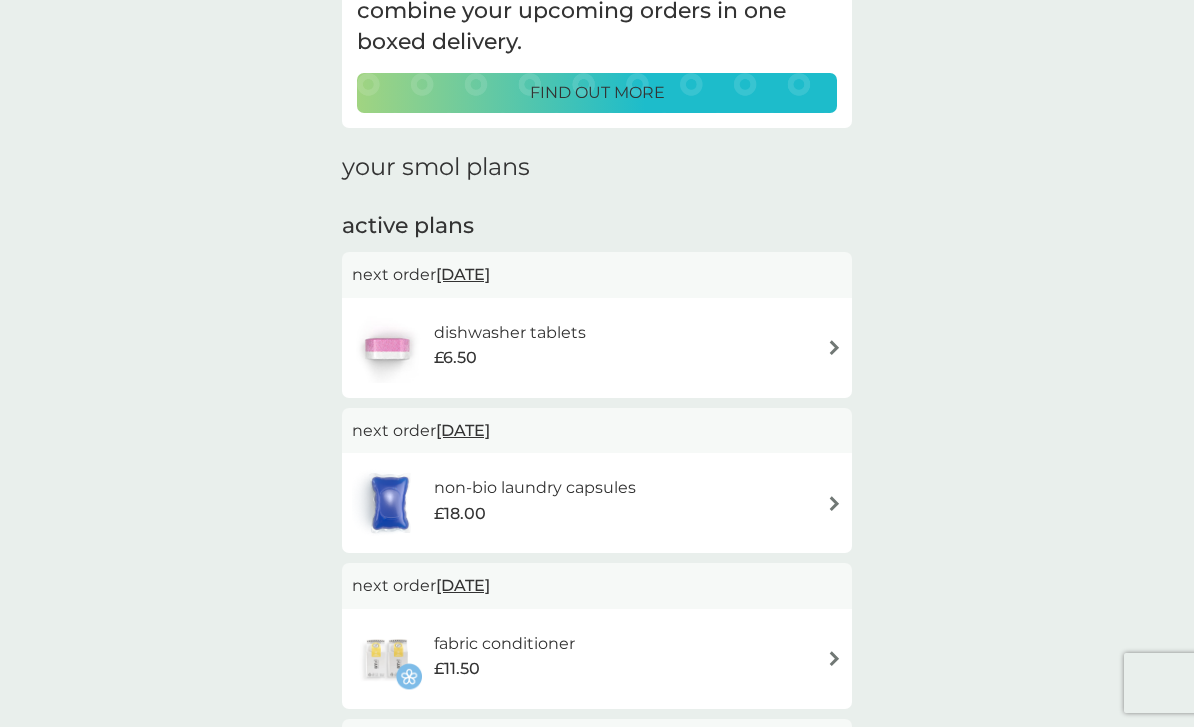 scroll, scrollTop: 0, scrollLeft: 0, axis: both 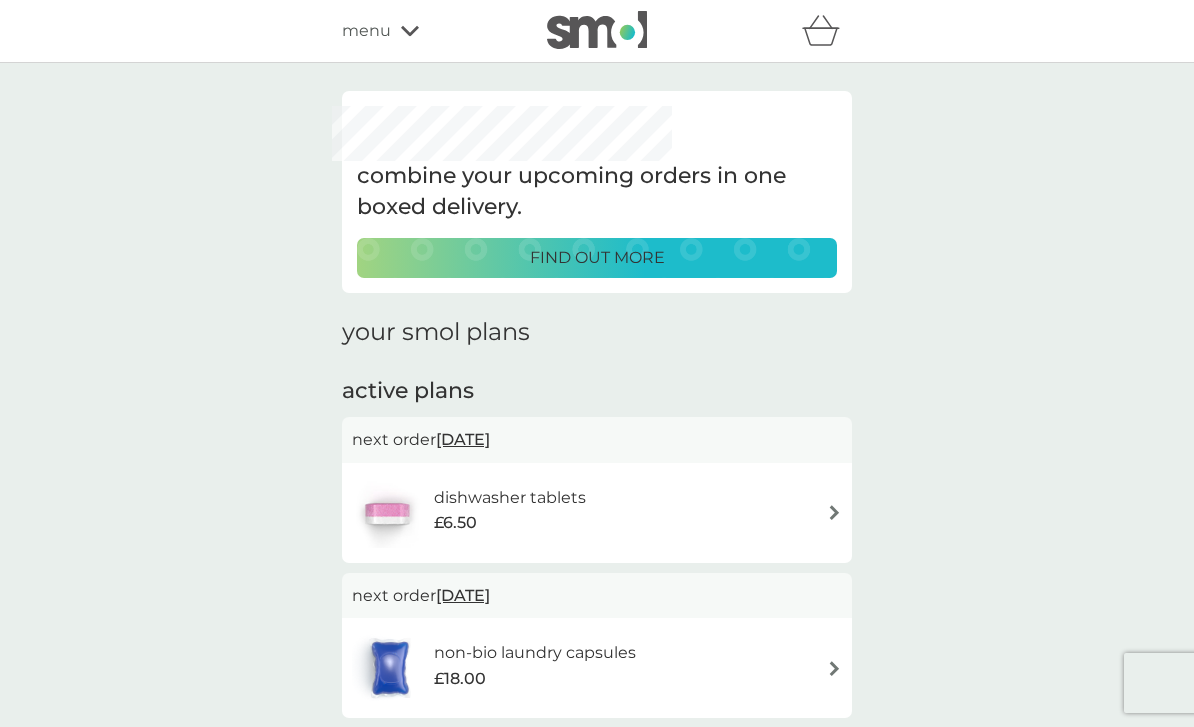 click on "find out more" at bounding box center [597, 258] 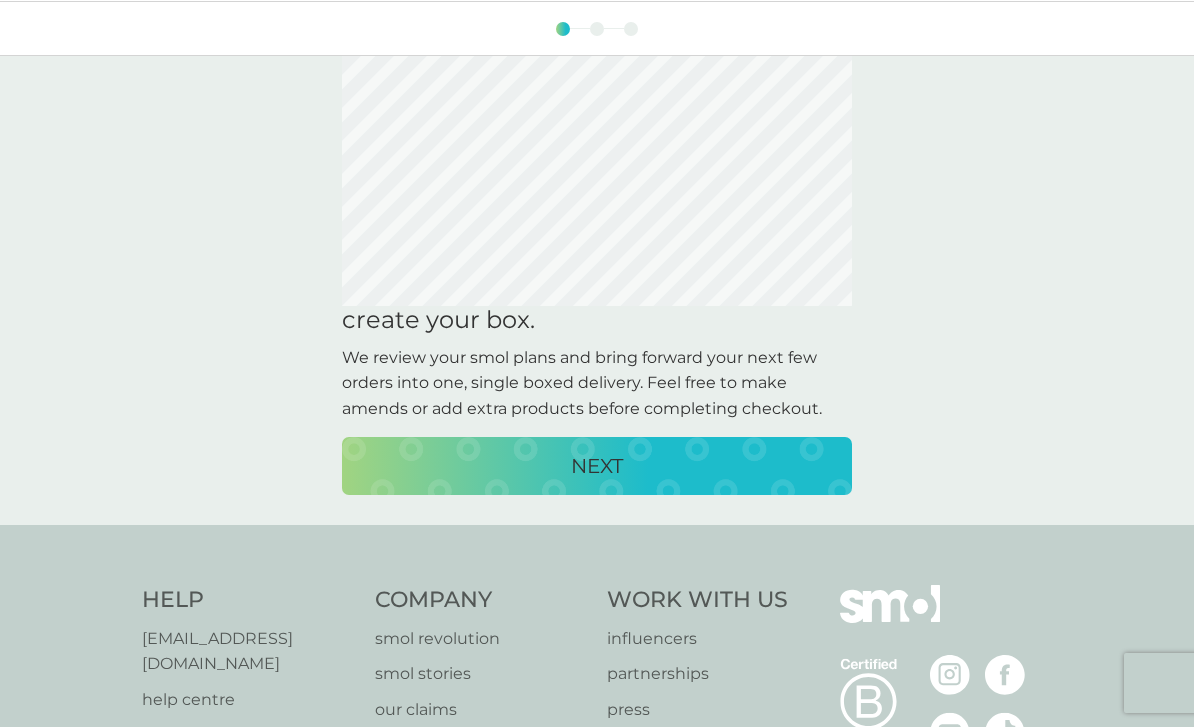 scroll, scrollTop: 0, scrollLeft: 0, axis: both 